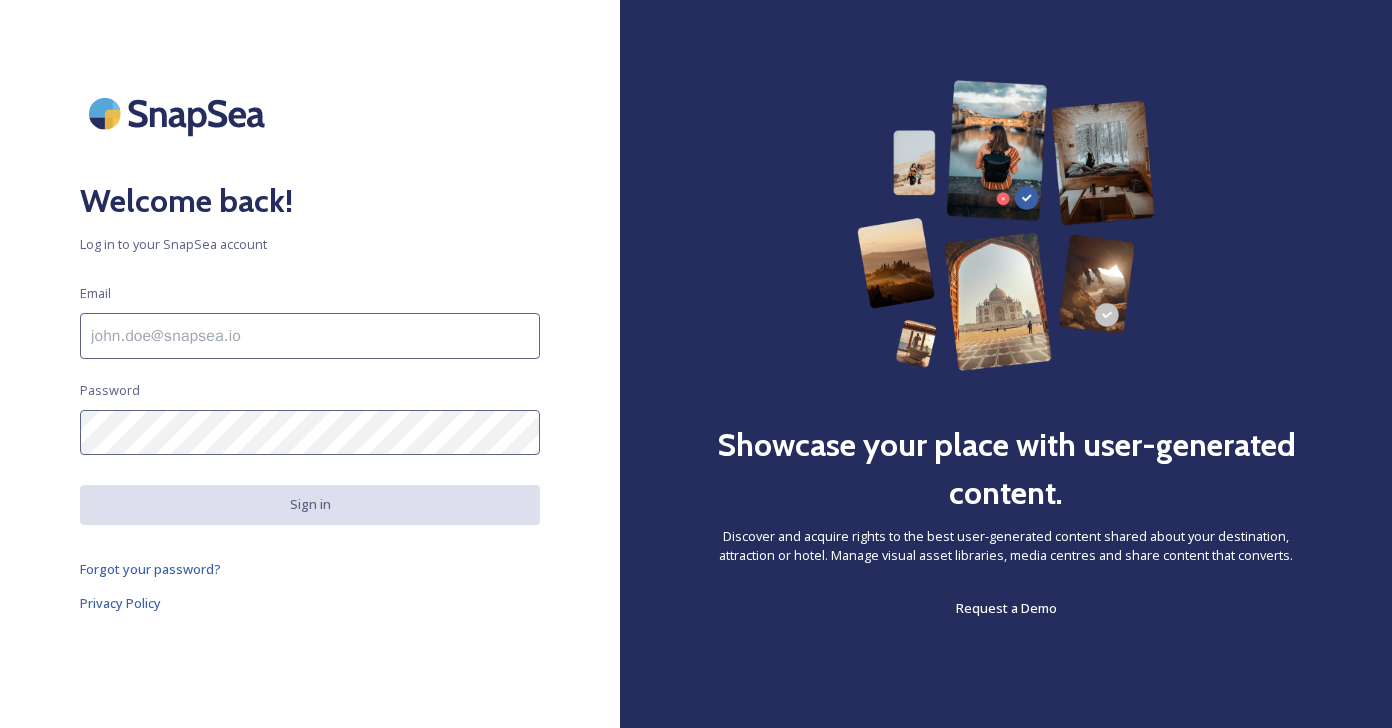 scroll, scrollTop: 0, scrollLeft: 0, axis: both 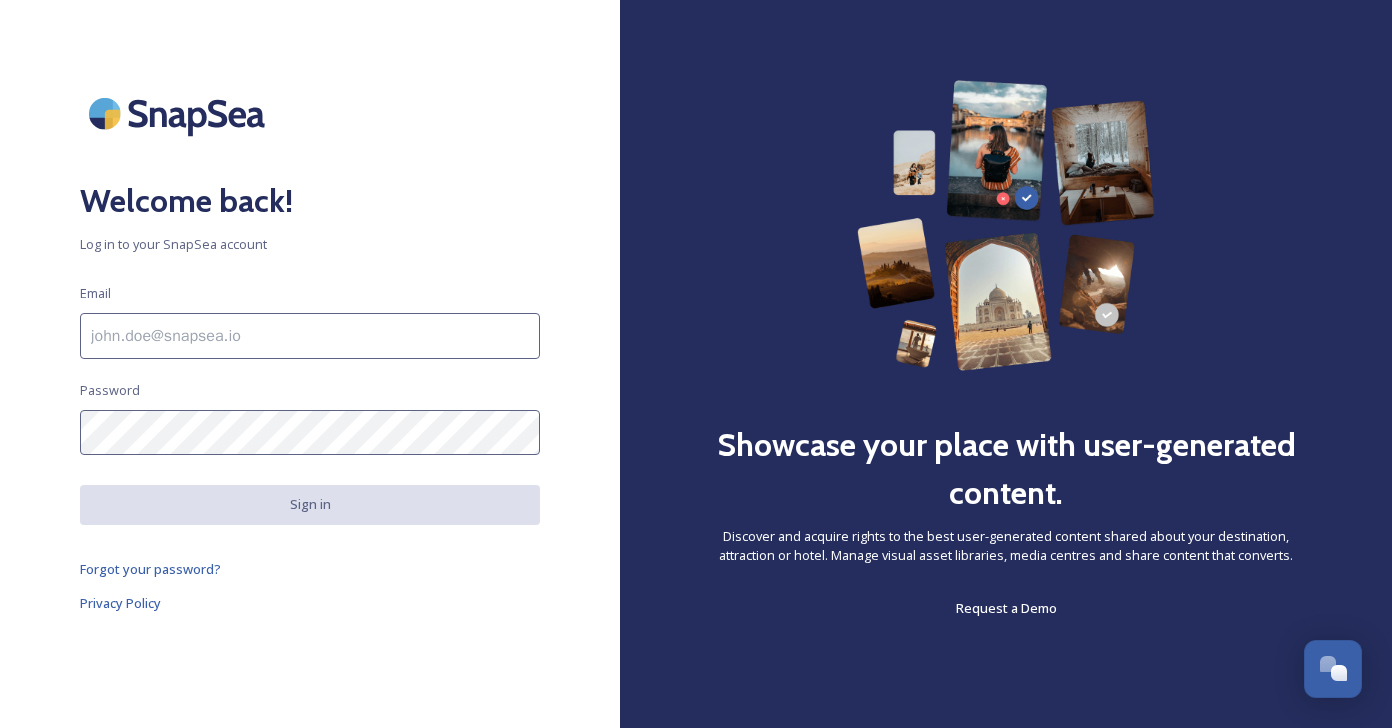 type on "[PERSON_NAME][EMAIL_ADDRESS][DOMAIN_NAME]" 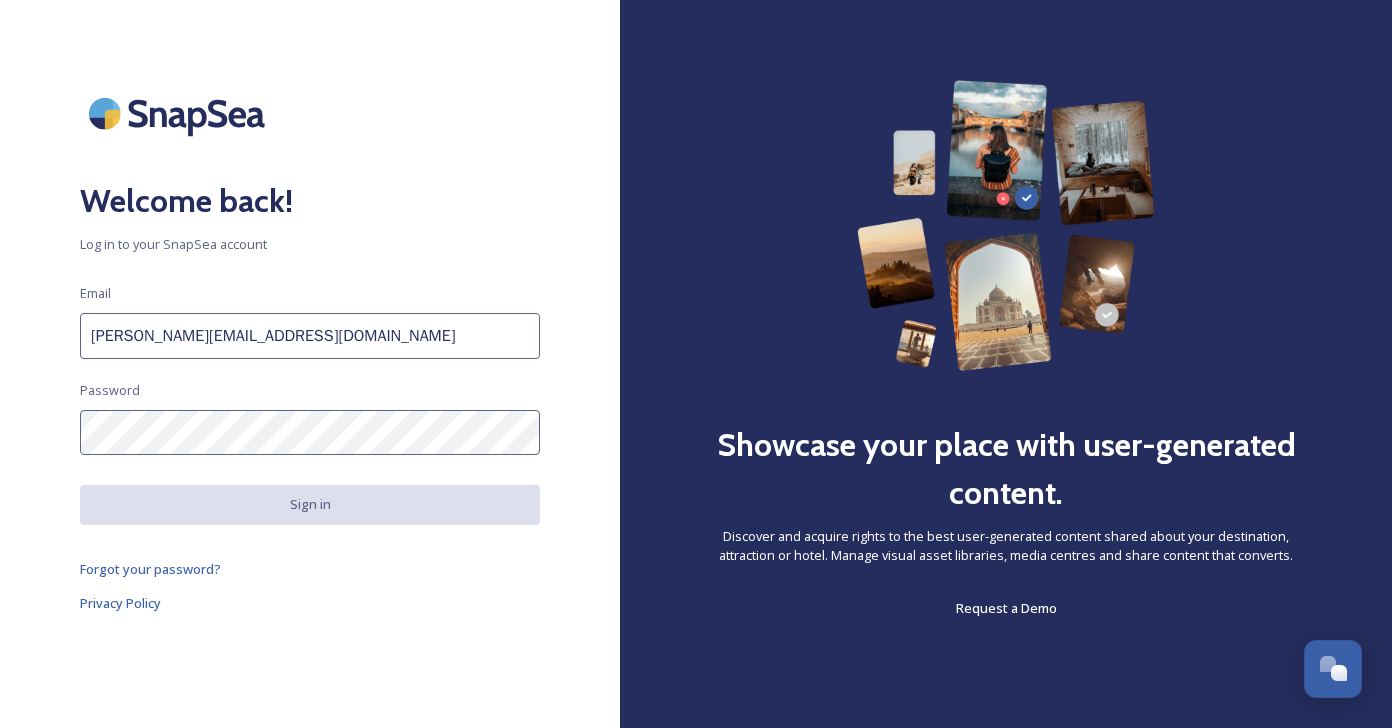 click on "Sign in" at bounding box center (310, 504) 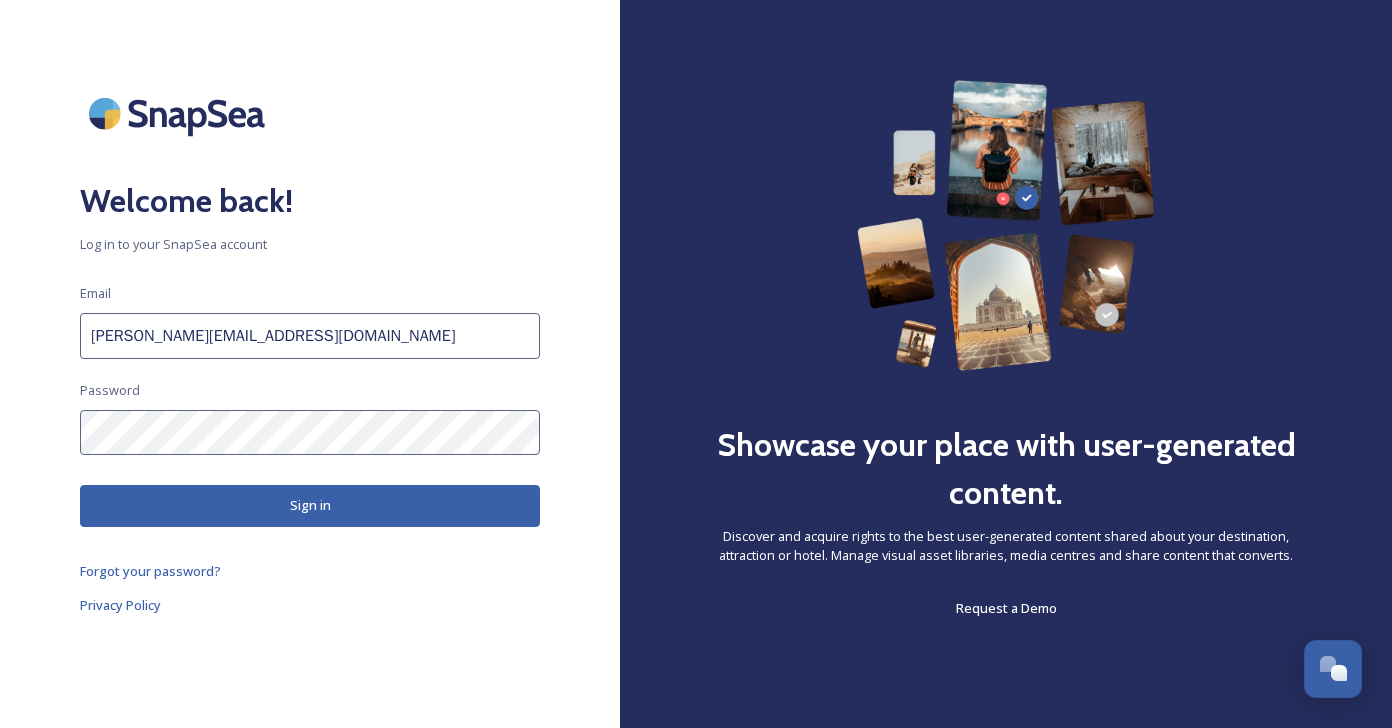 click on "Sign in" at bounding box center (310, 505) 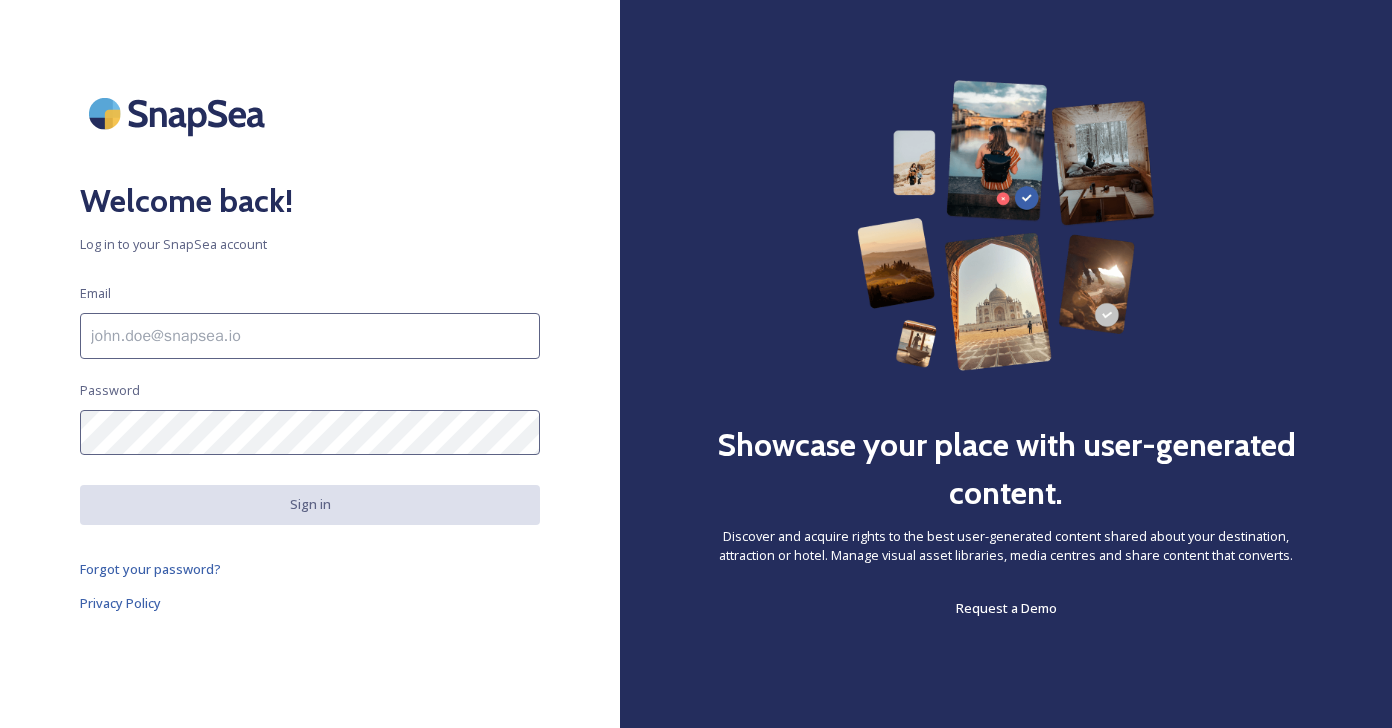 scroll, scrollTop: 0, scrollLeft: 0, axis: both 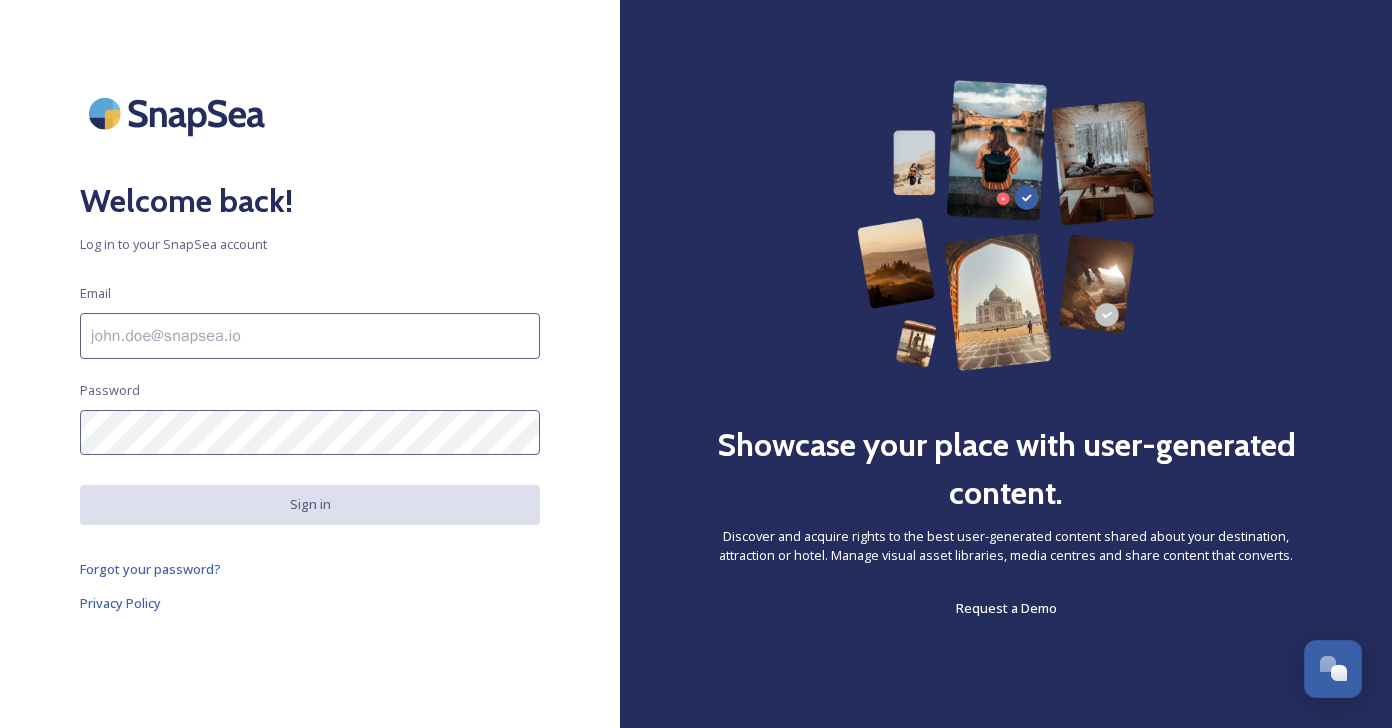 type on "[PERSON_NAME][EMAIL_ADDRESS][DOMAIN_NAME]" 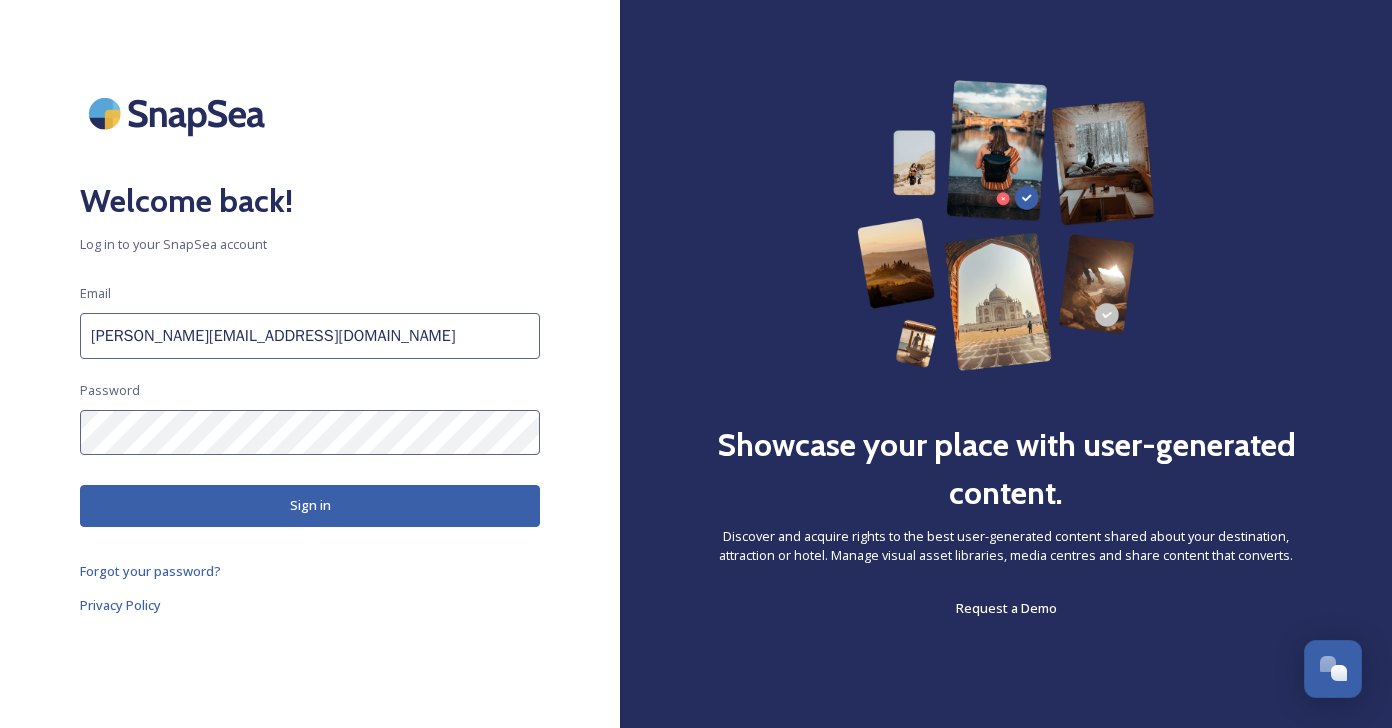 click on "Welcome back! Log in to your SnapSea account Email braun.yv@spacetravel.ru Password Sign in Forgot your password? Privacy Policy Showcase your place with user-generated content. Discover and acquire rights to the best user-generated content shared about your destination, attraction or hotel. Manage visual asset libraries, media centres and share content that converts. Request a Demo Dismiss  GoSquared Assistant Chat with  SnapSea Team  GoSquared Assistant Submit  GoSquared Assistant Chat with  SnapSea Team  GoSquared Assistant 👋 Hi there - Have any questions for us? We’re here to help! Just drop us a message here and we’ll get back to you as soon as possible. Unread messages  GoSquared Assistant Drop files here to upload" at bounding box center [696, 364] 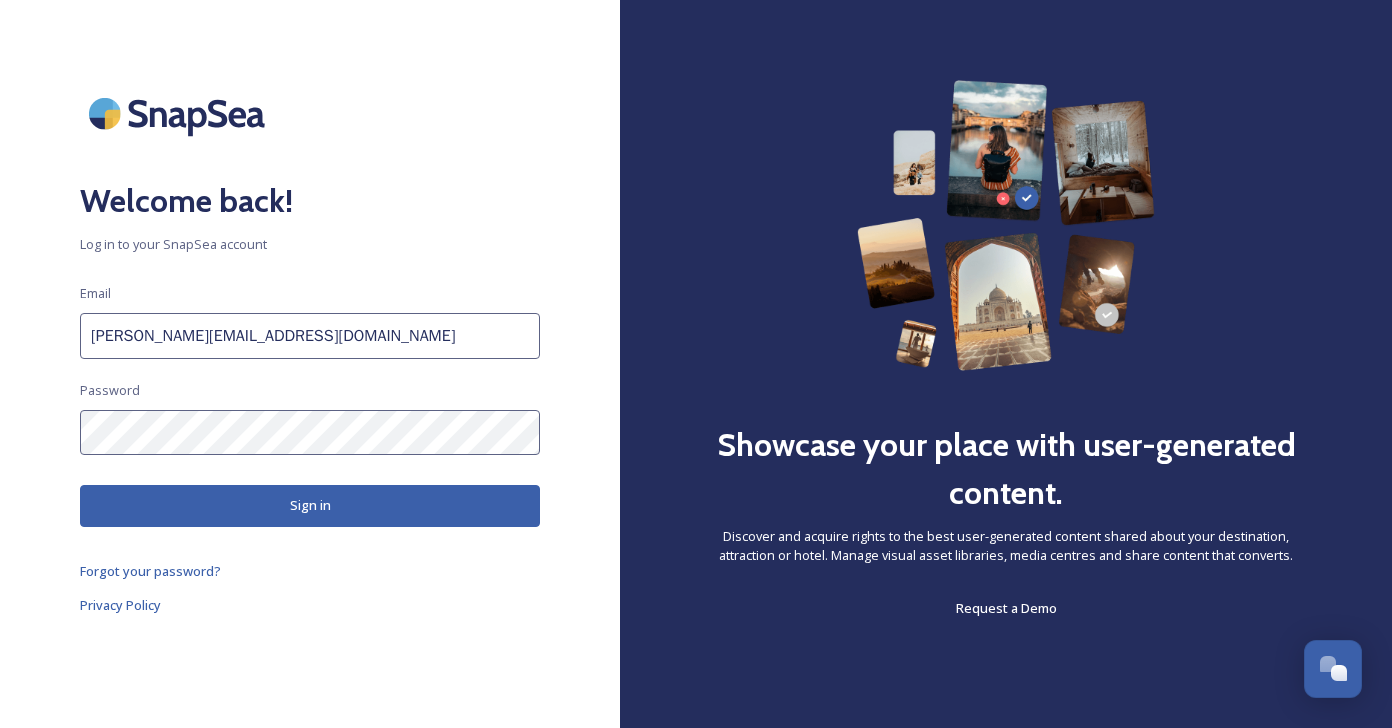 click on "Sign in" at bounding box center (310, 505) 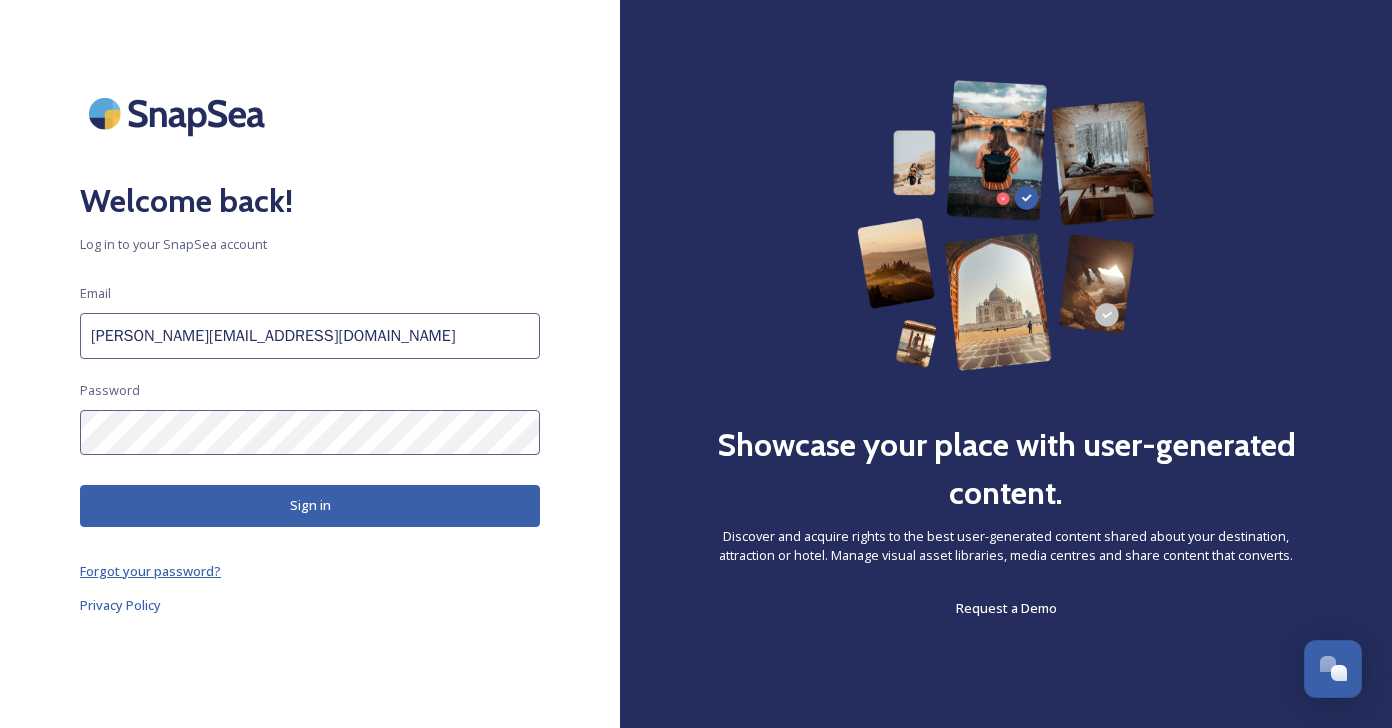 click on "Forgot your password?" at bounding box center (150, 571) 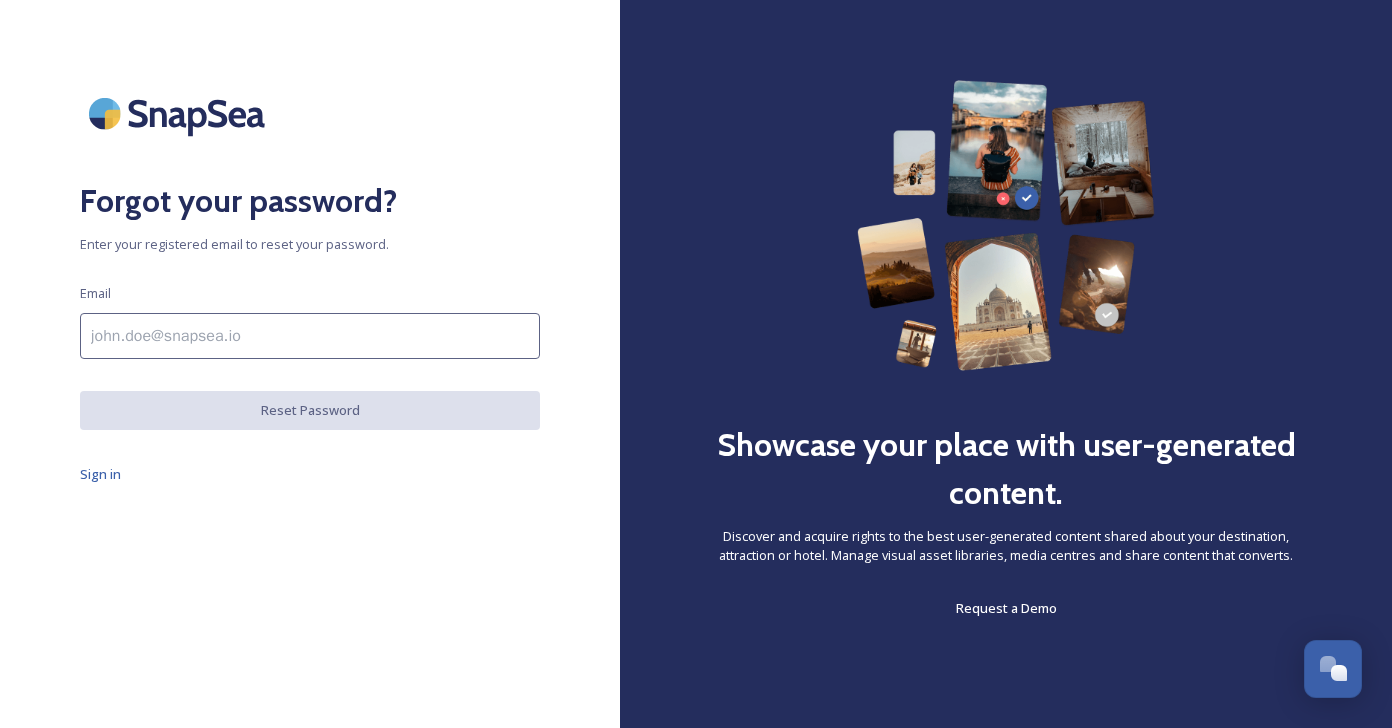 click at bounding box center (310, 336) 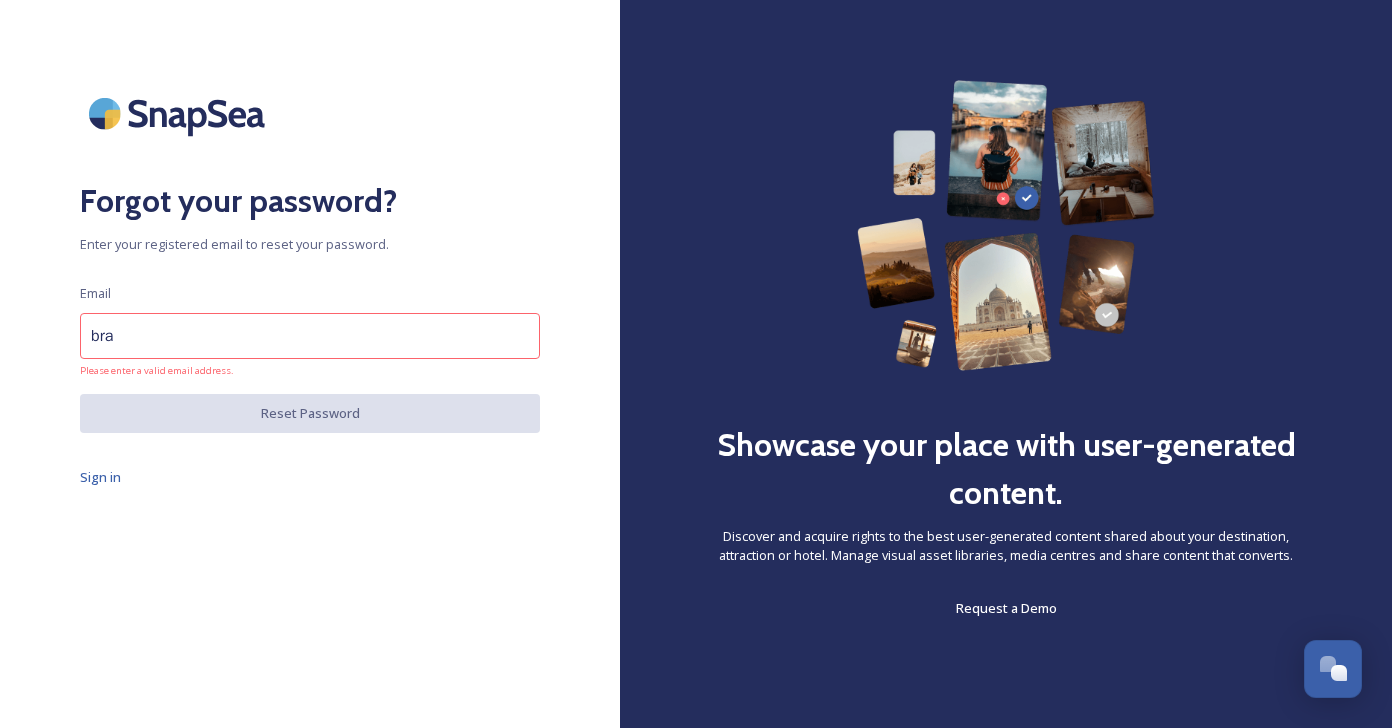 type on "[PERSON_NAME][EMAIL_ADDRESS][DOMAIN_NAME]" 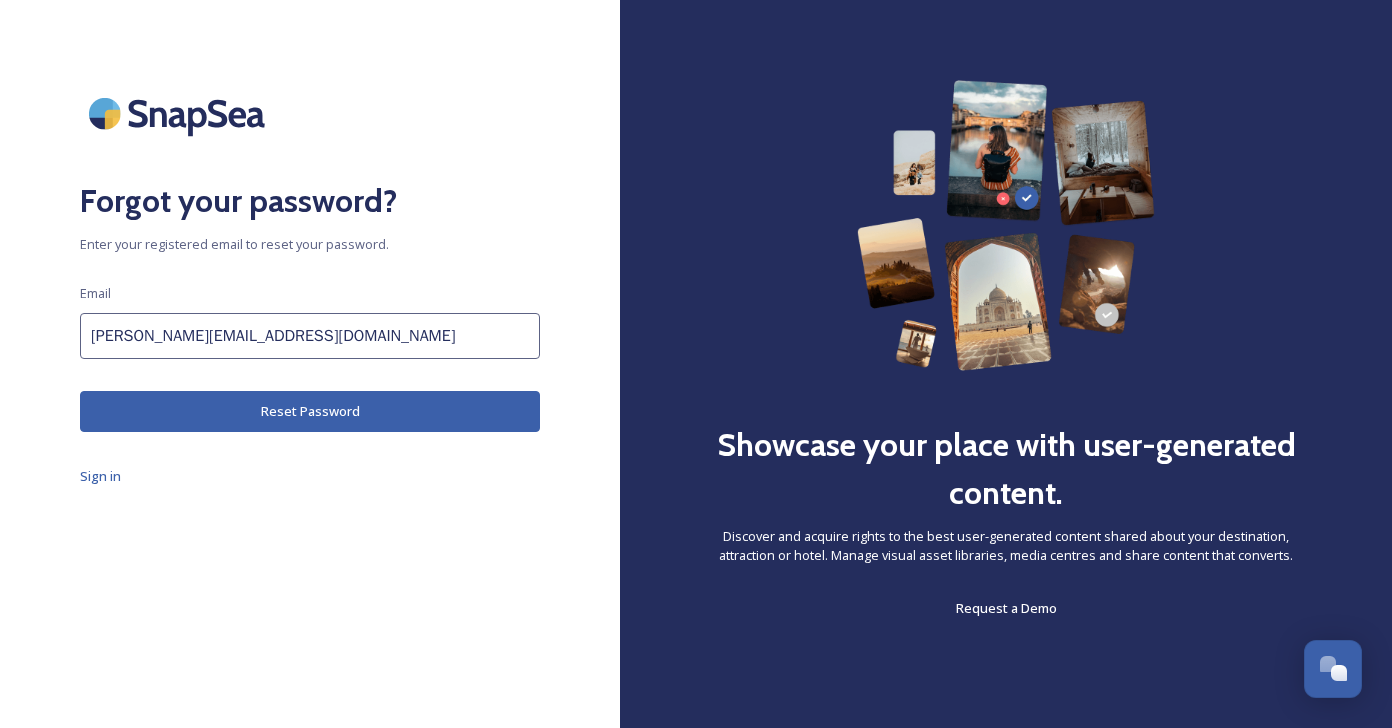 click on "Reset Password" at bounding box center (310, 411) 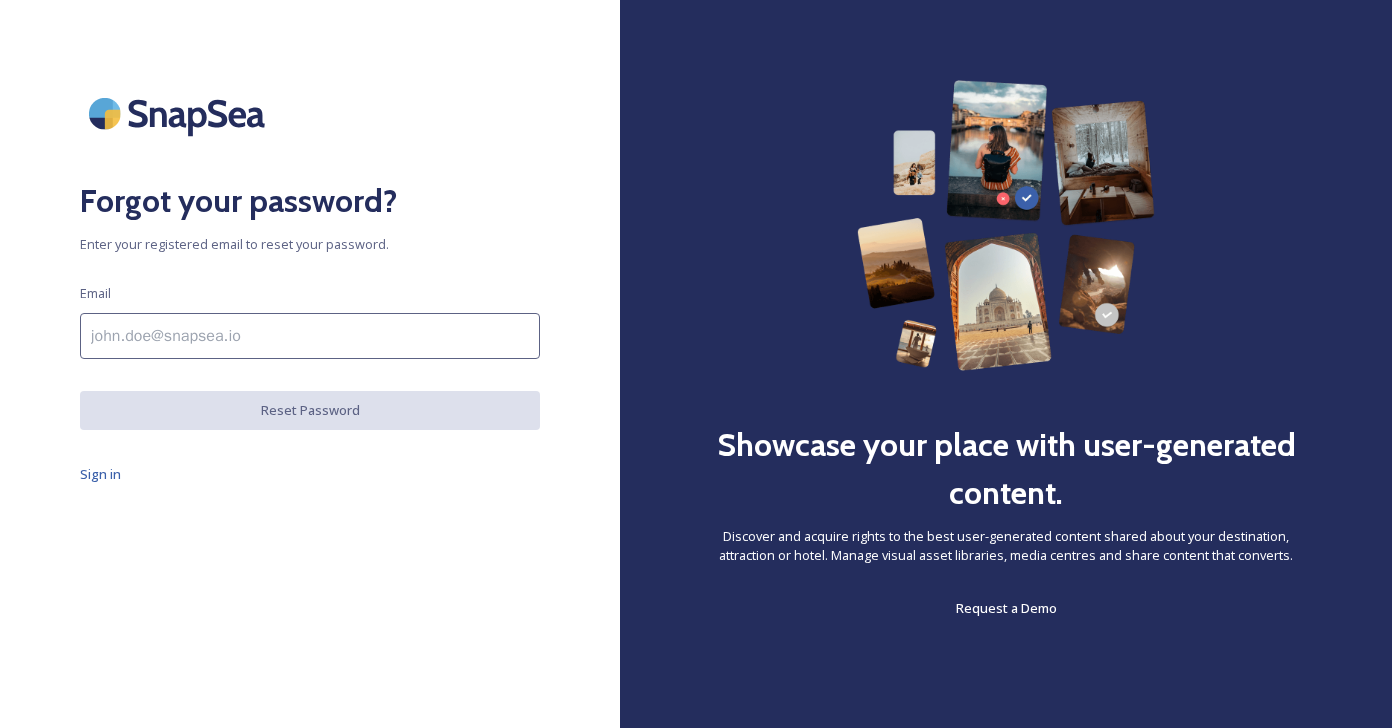 scroll, scrollTop: 0, scrollLeft: 0, axis: both 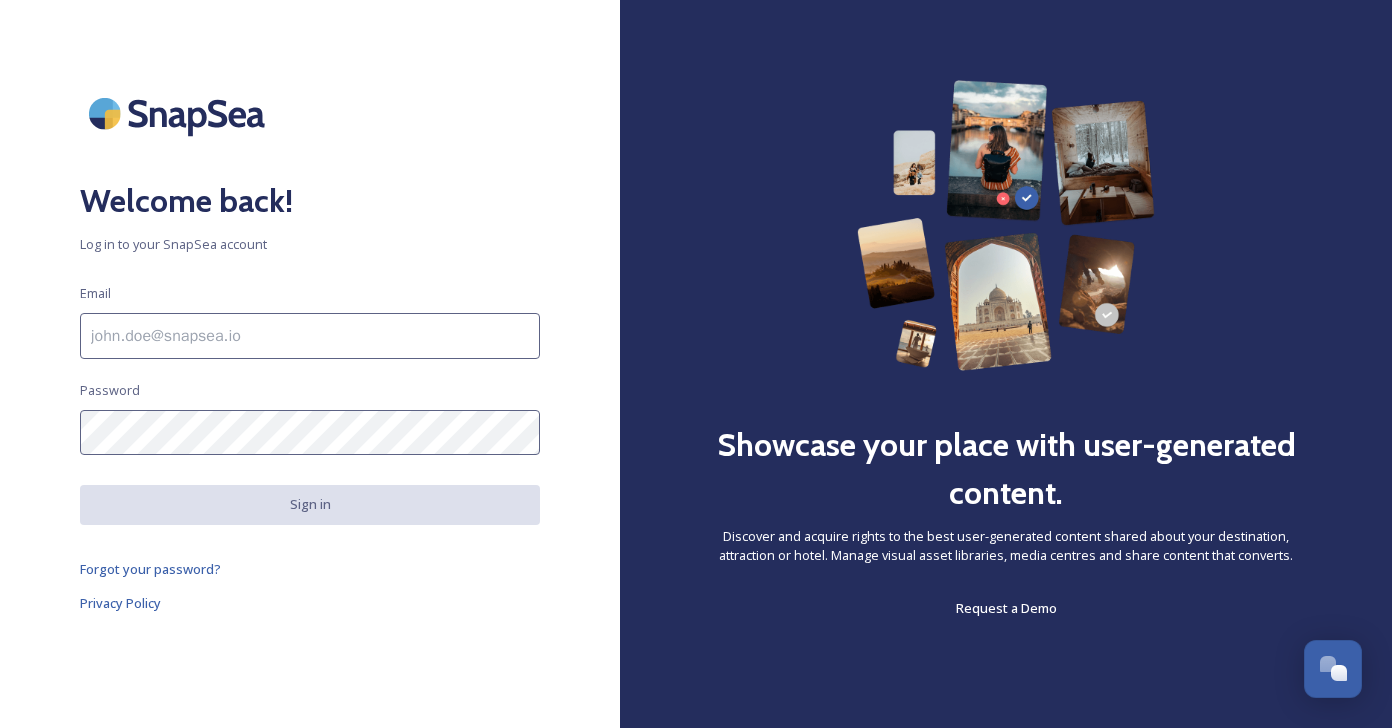 type on "[PERSON_NAME][EMAIL_ADDRESS][DOMAIN_NAME]" 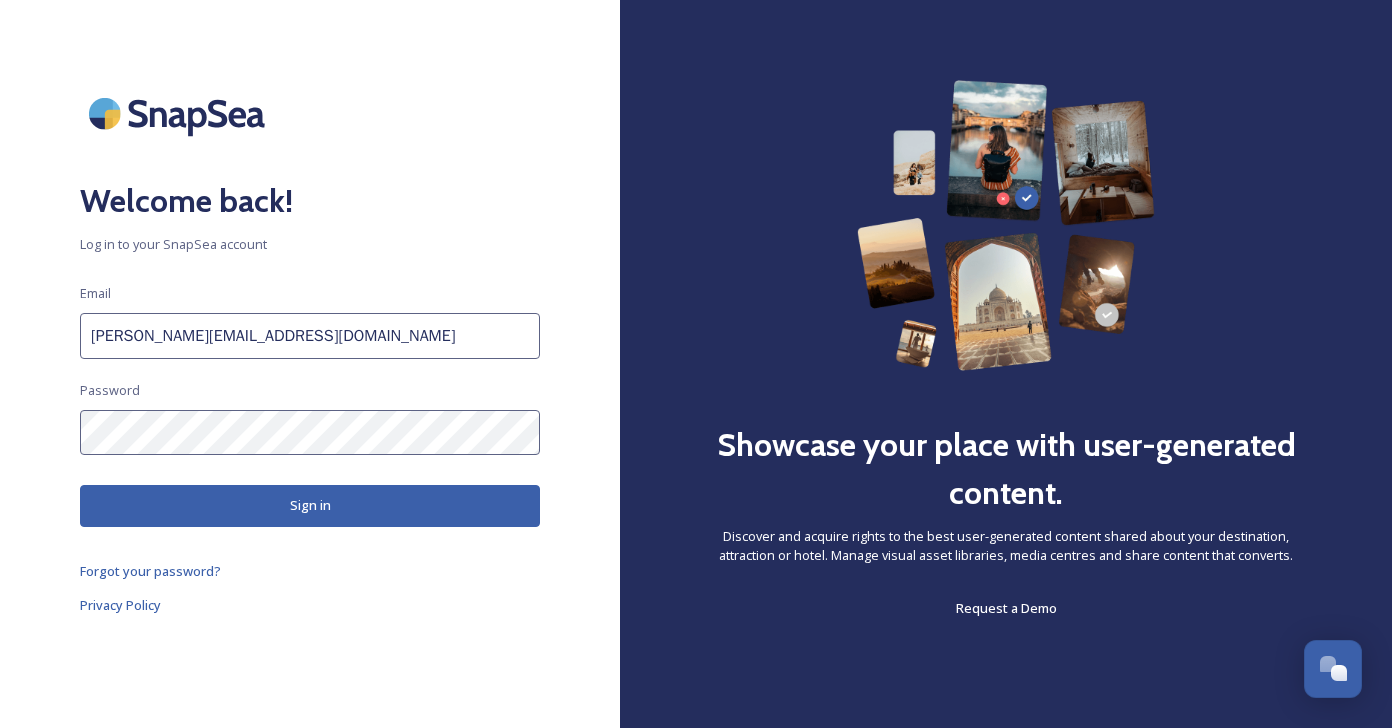 click on "Sign in" at bounding box center (310, 505) 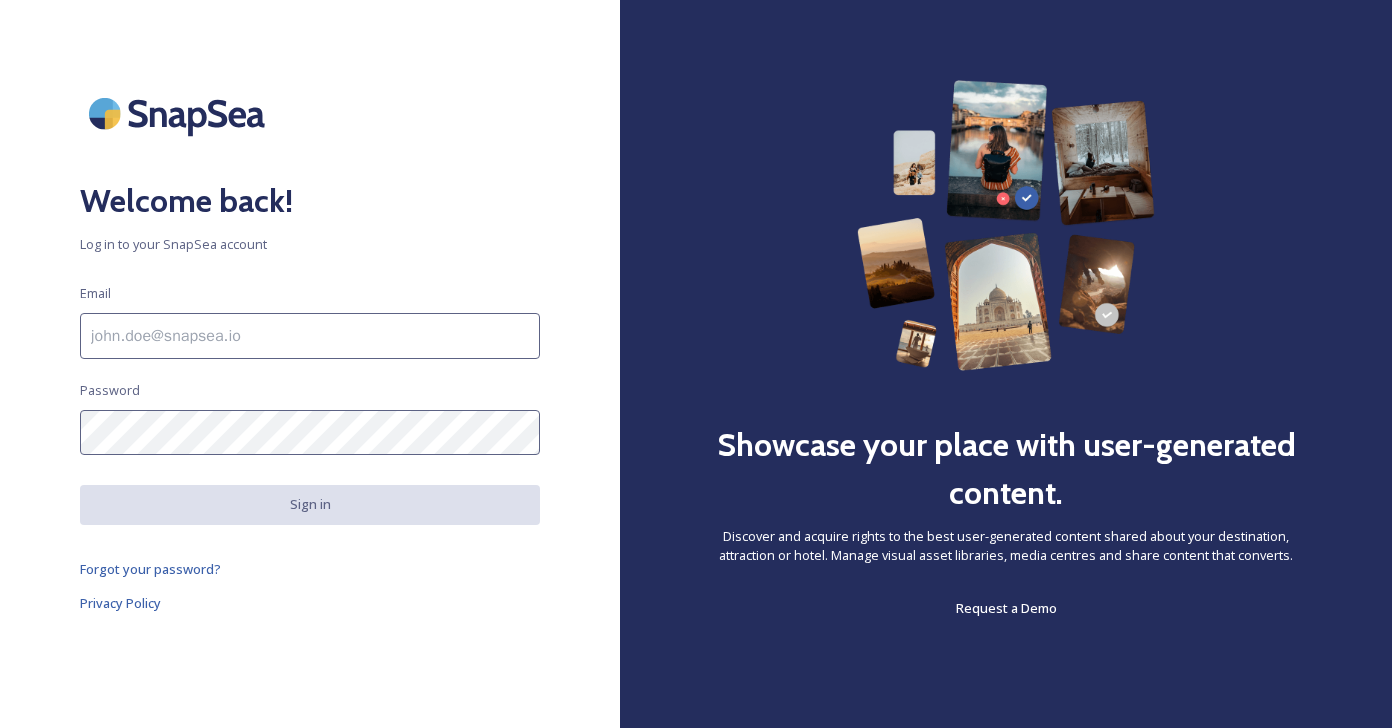 scroll, scrollTop: 0, scrollLeft: 0, axis: both 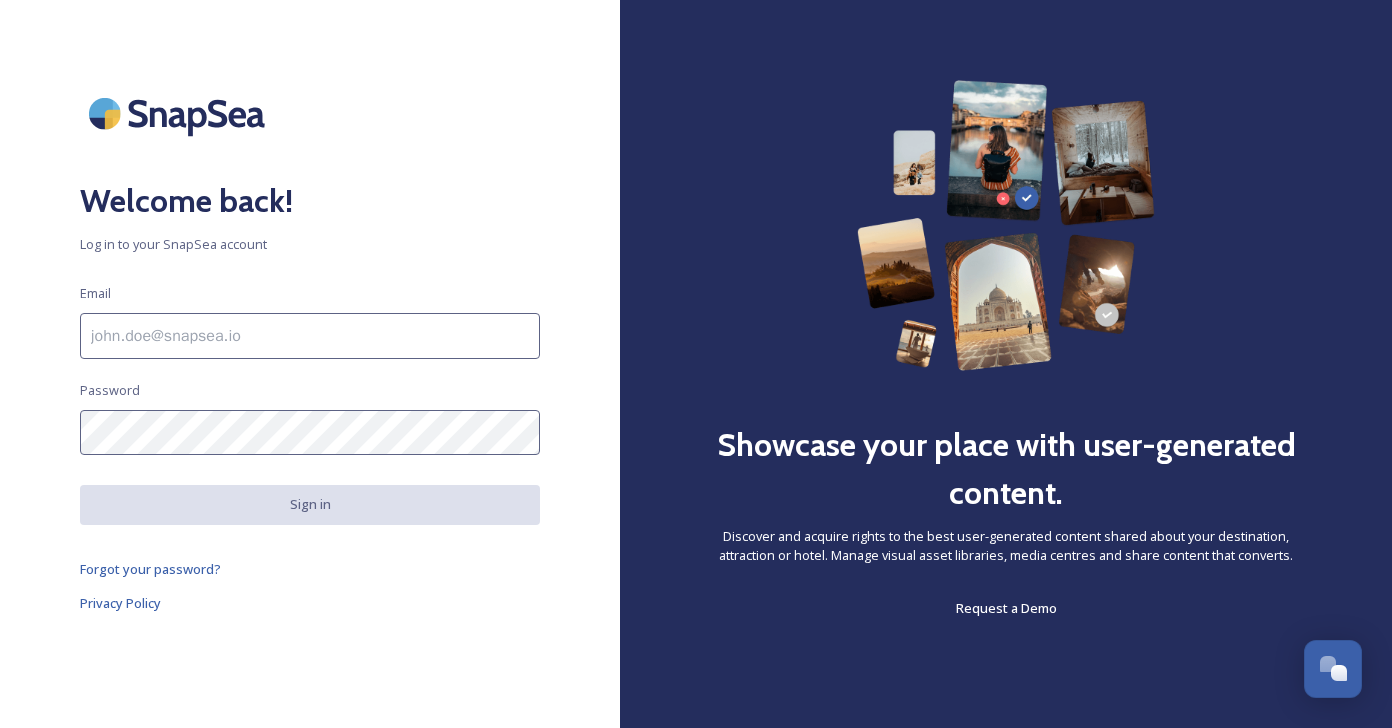 type on "[PERSON_NAME][EMAIL_ADDRESS][DOMAIN_NAME]" 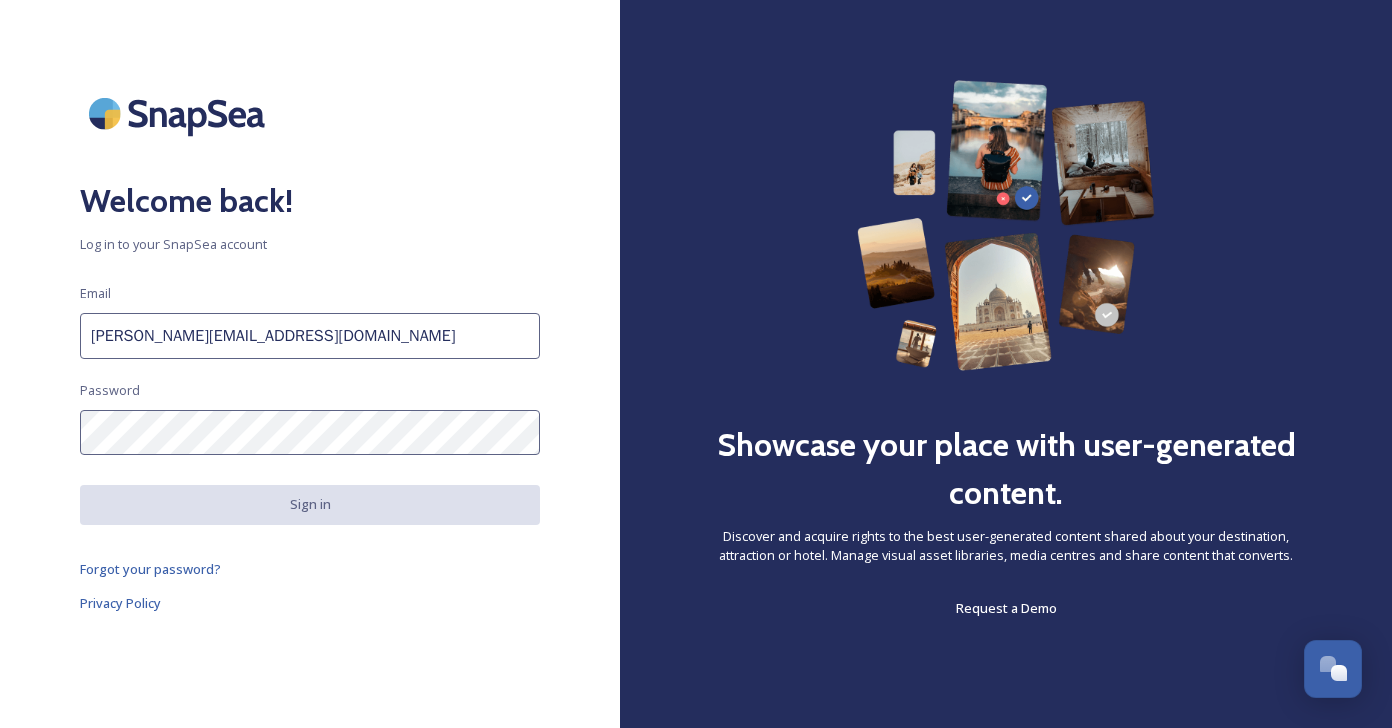 click on "Sign in" at bounding box center (310, 504) 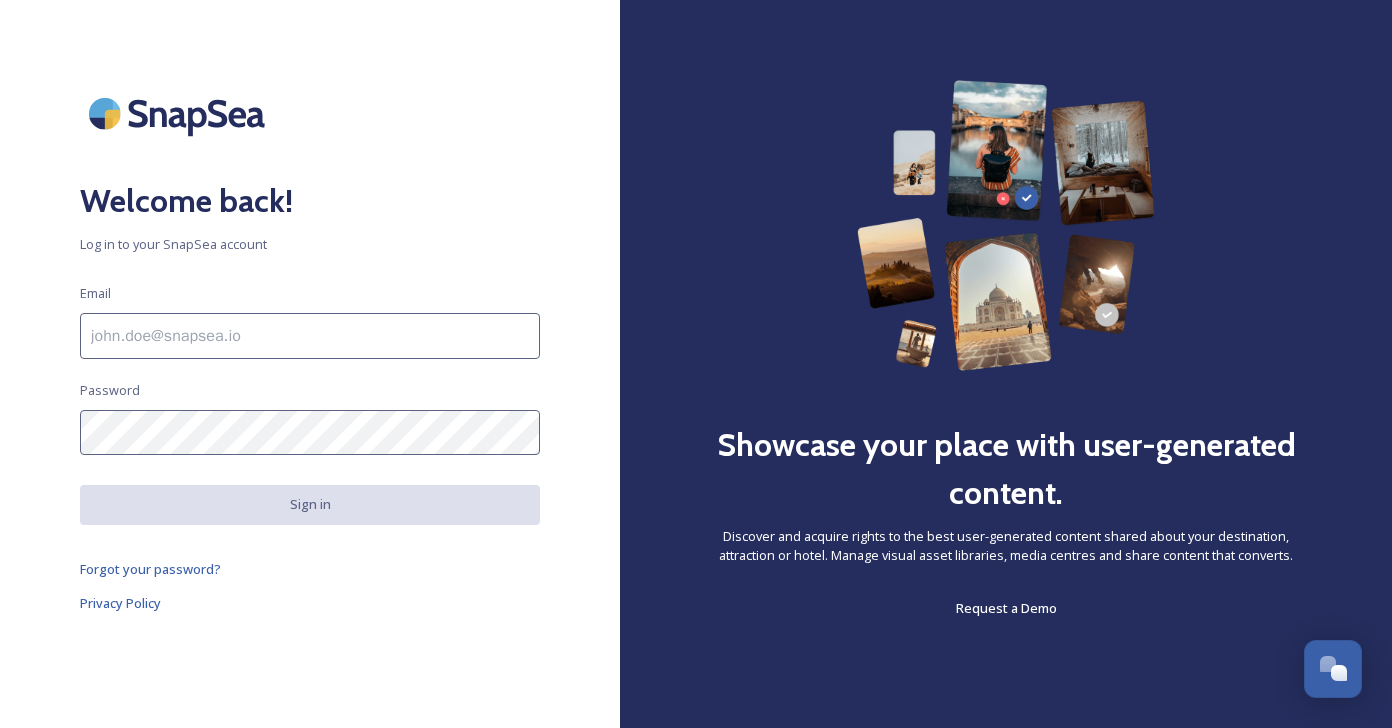 scroll, scrollTop: 0, scrollLeft: 0, axis: both 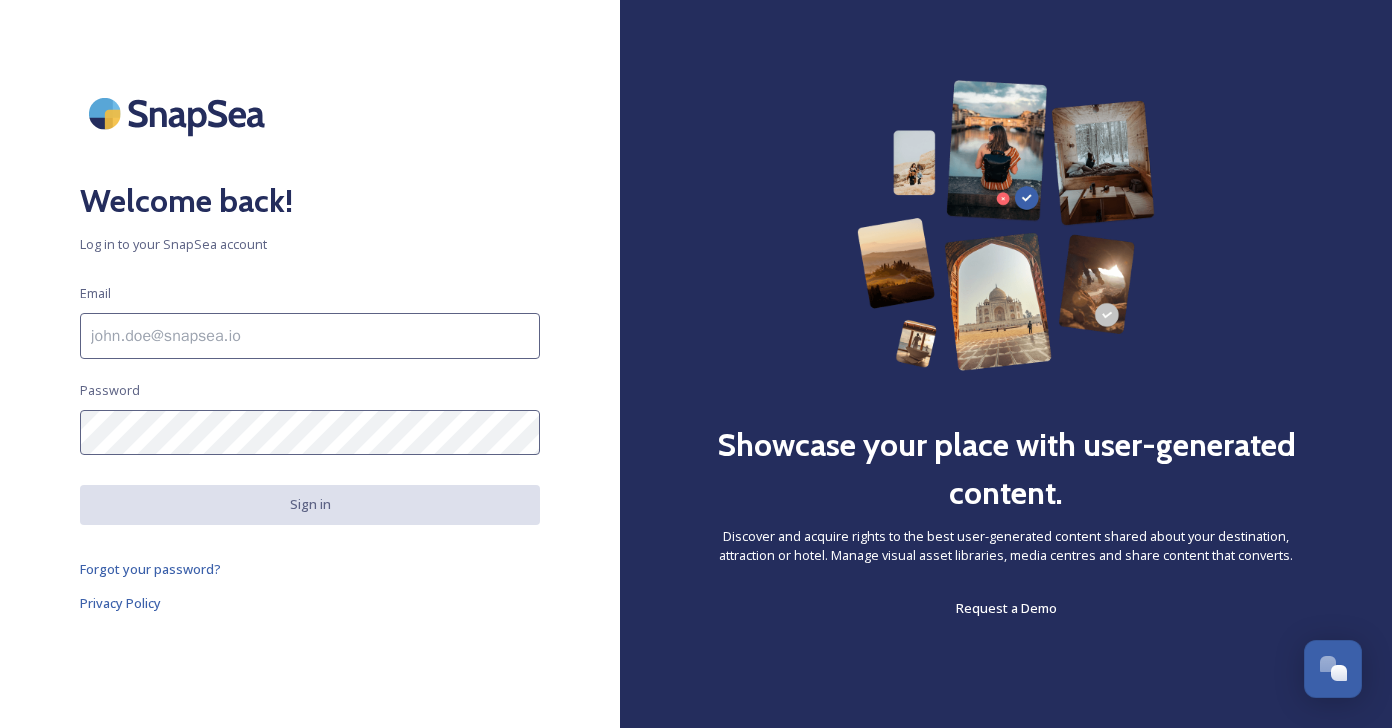 type on "[PERSON_NAME][EMAIL_ADDRESS][DOMAIN_NAME]" 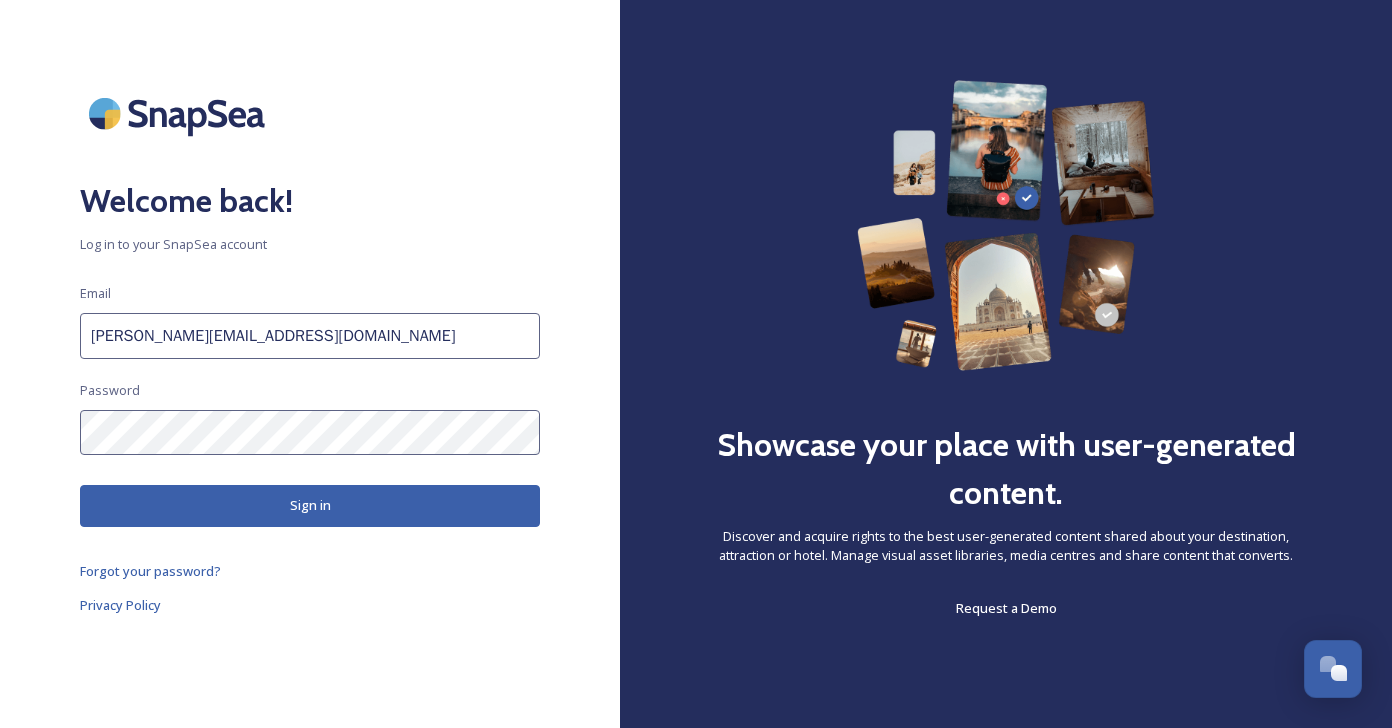 click on "Sign in" at bounding box center (310, 505) 